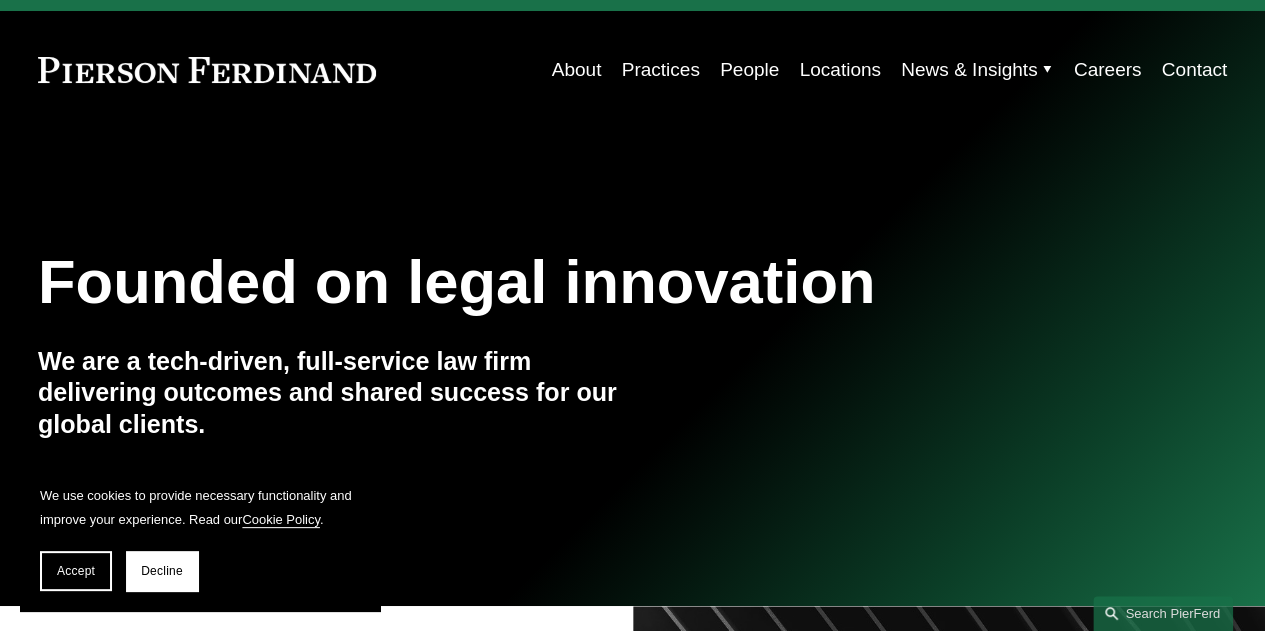 scroll, scrollTop: 0, scrollLeft: 0, axis: both 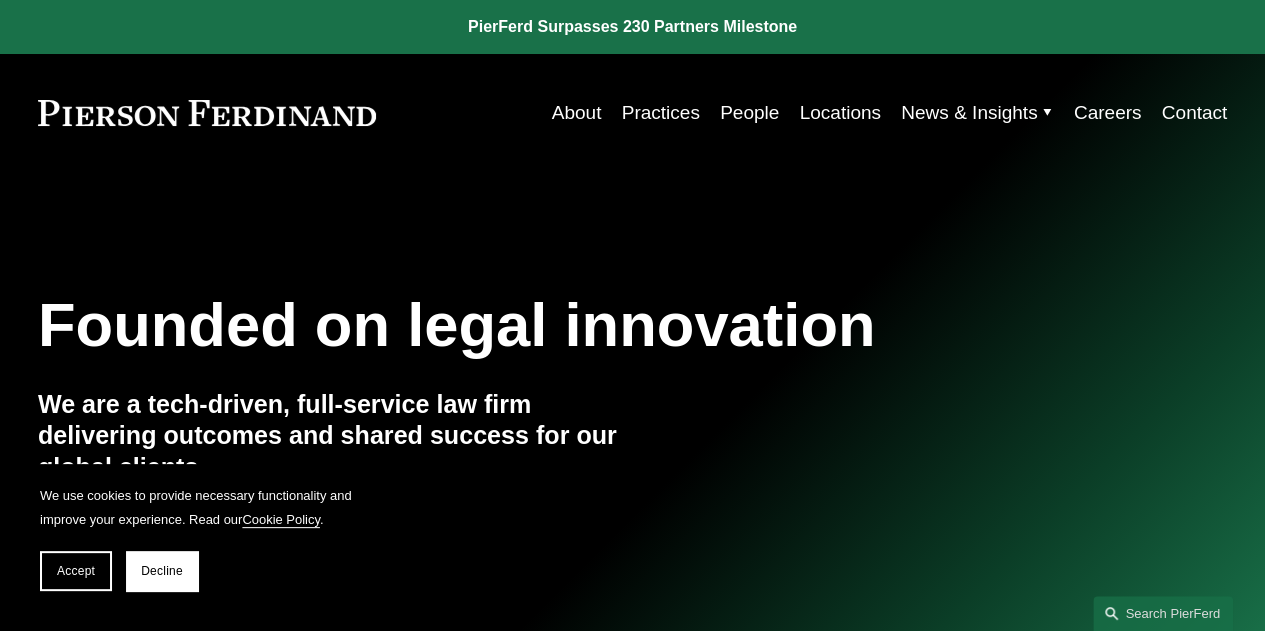 click on "About" at bounding box center (577, 113) 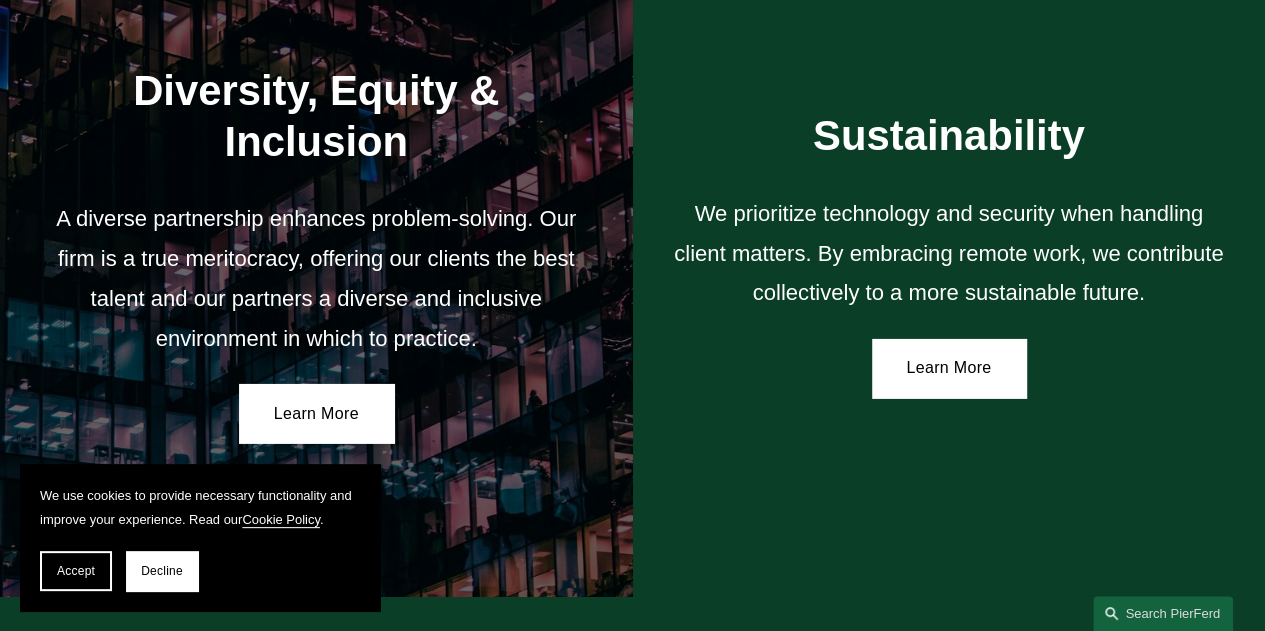 scroll, scrollTop: 3510, scrollLeft: 0, axis: vertical 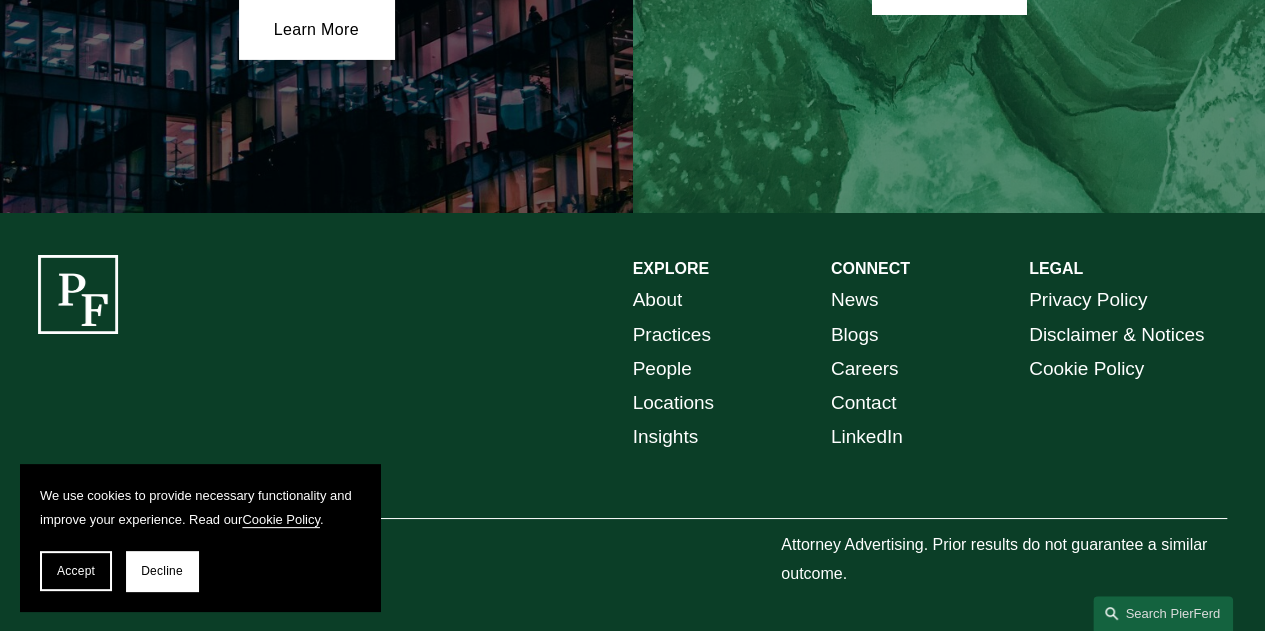 click on "People" at bounding box center [662, 369] 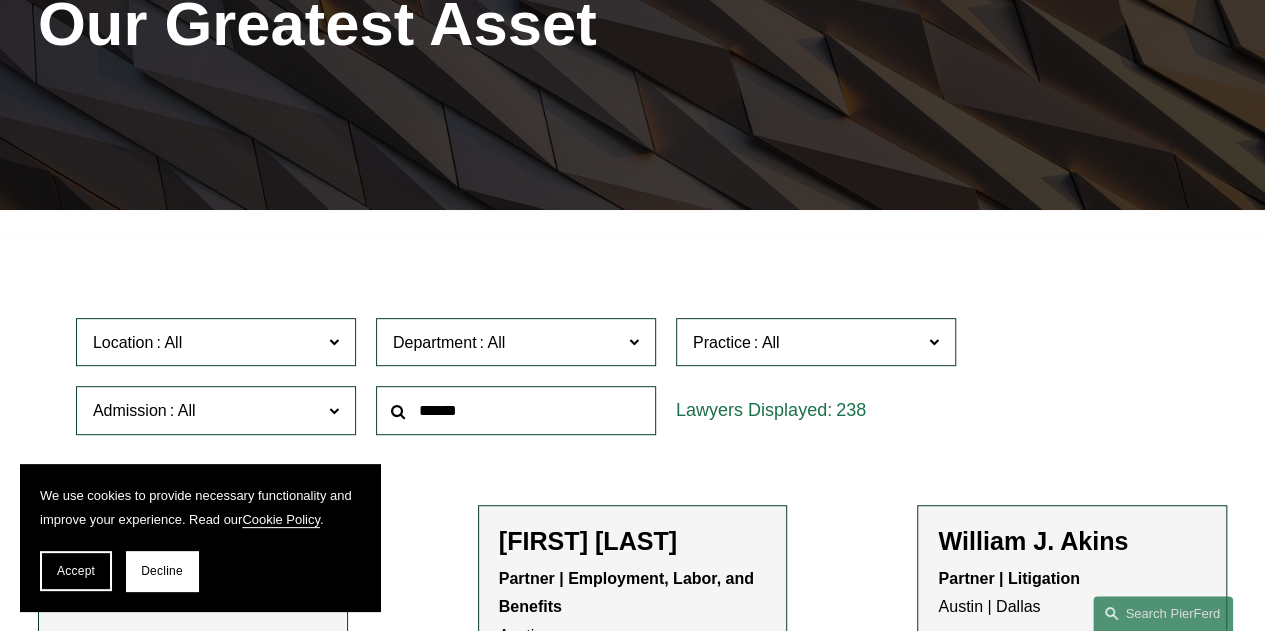 scroll, scrollTop: 400, scrollLeft: 0, axis: vertical 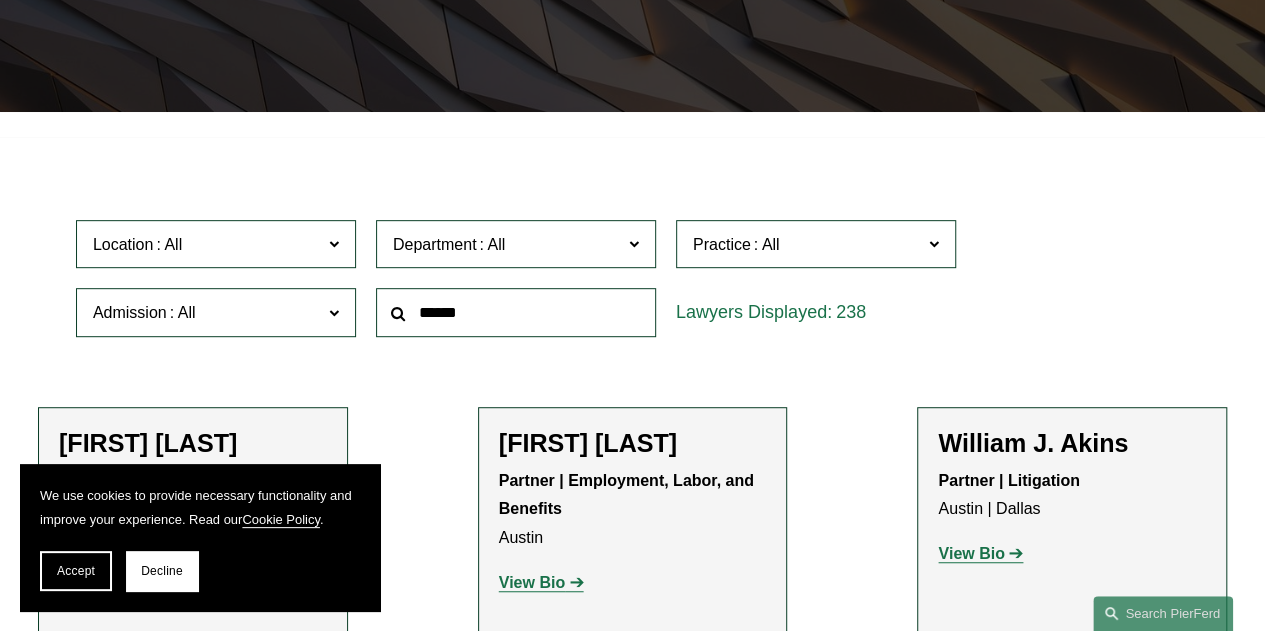 click 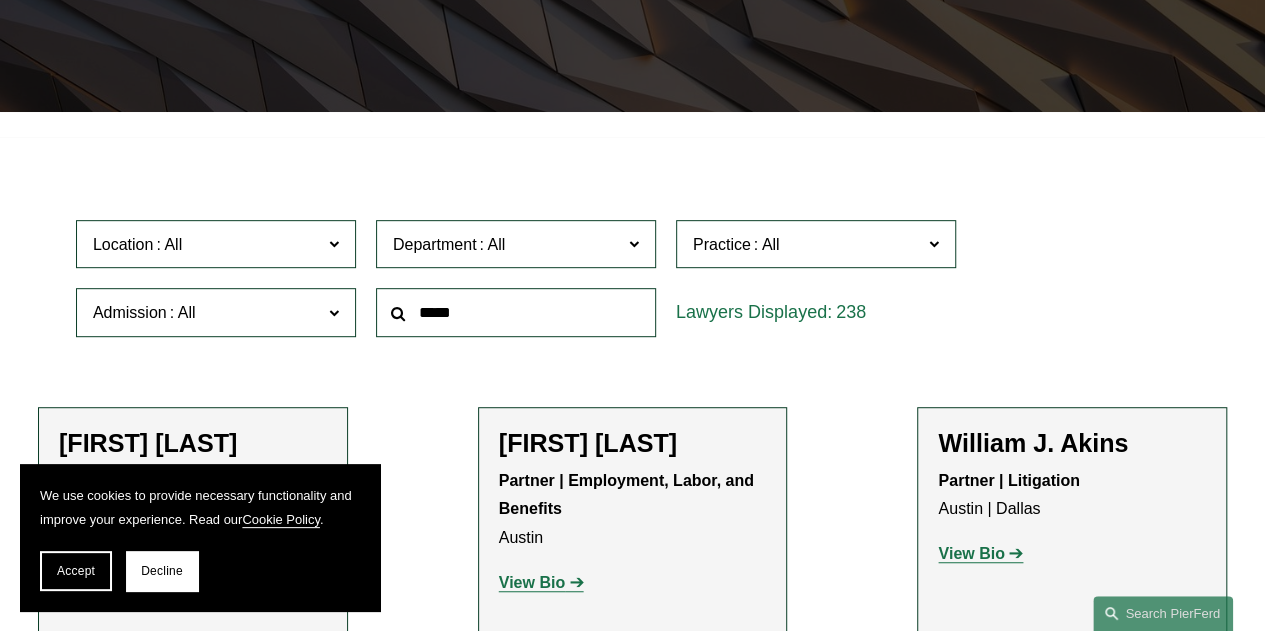 type on "*****" 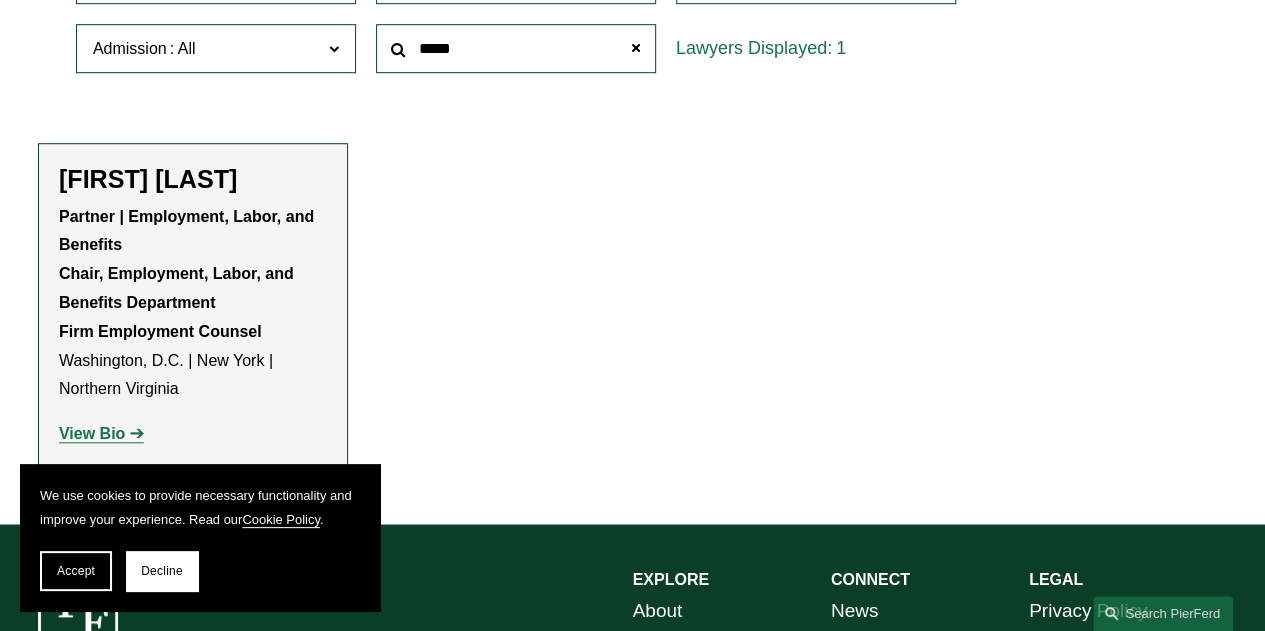 scroll, scrollTop: 800, scrollLeft: 0, axis: vertical 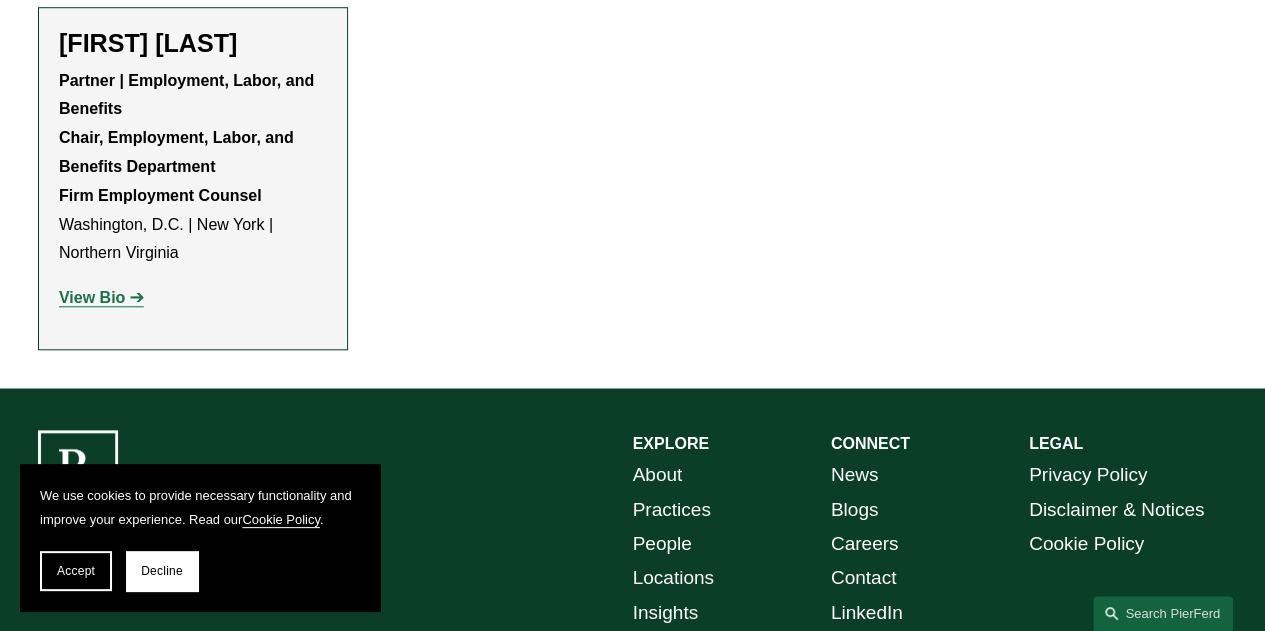 click on "View Bio" 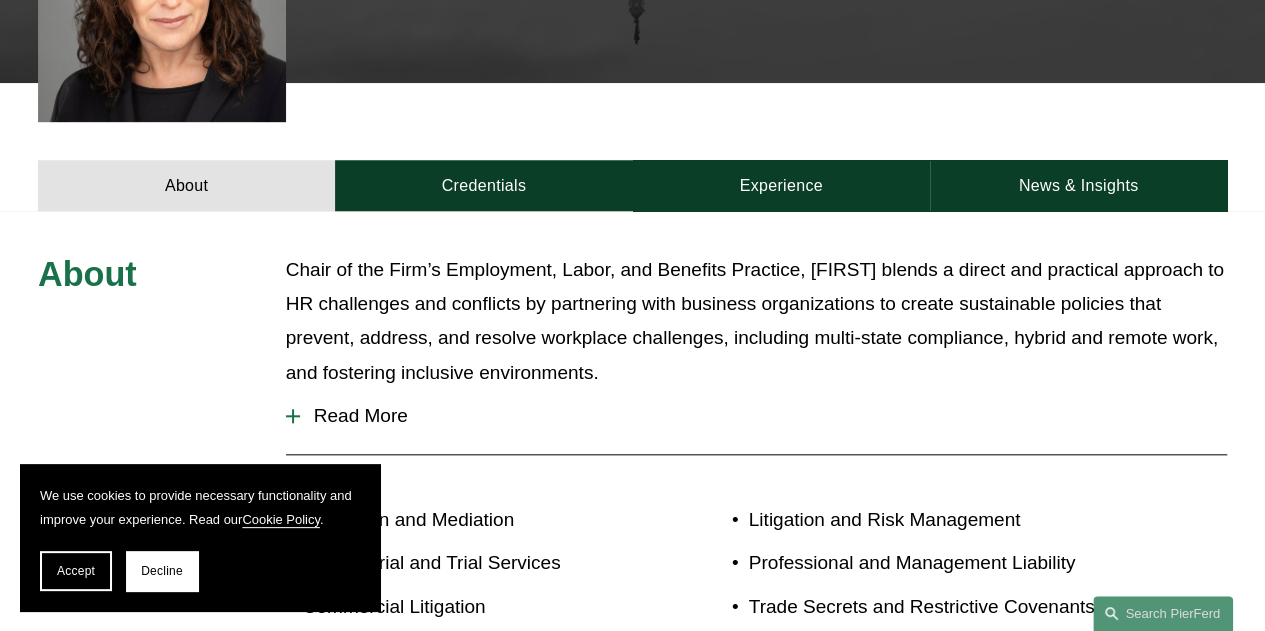 scroll, scrollTop: 800, scrollLeft: 0, axis: vertical 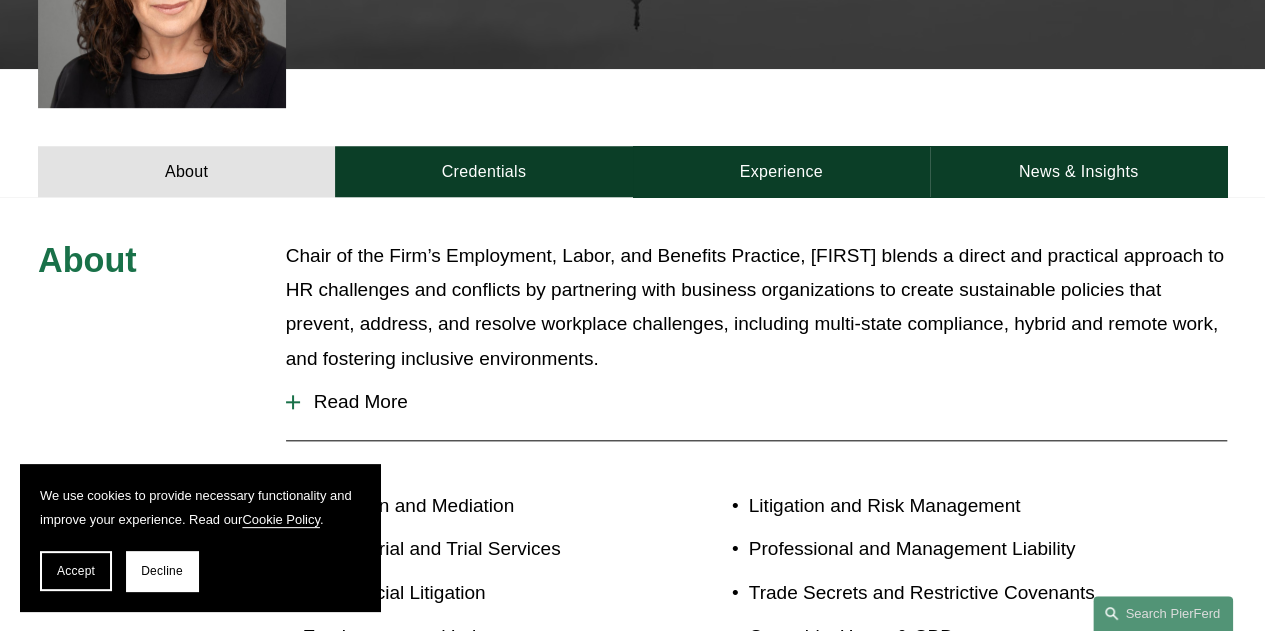 click on "Read More" at bounding box center (763, 402) 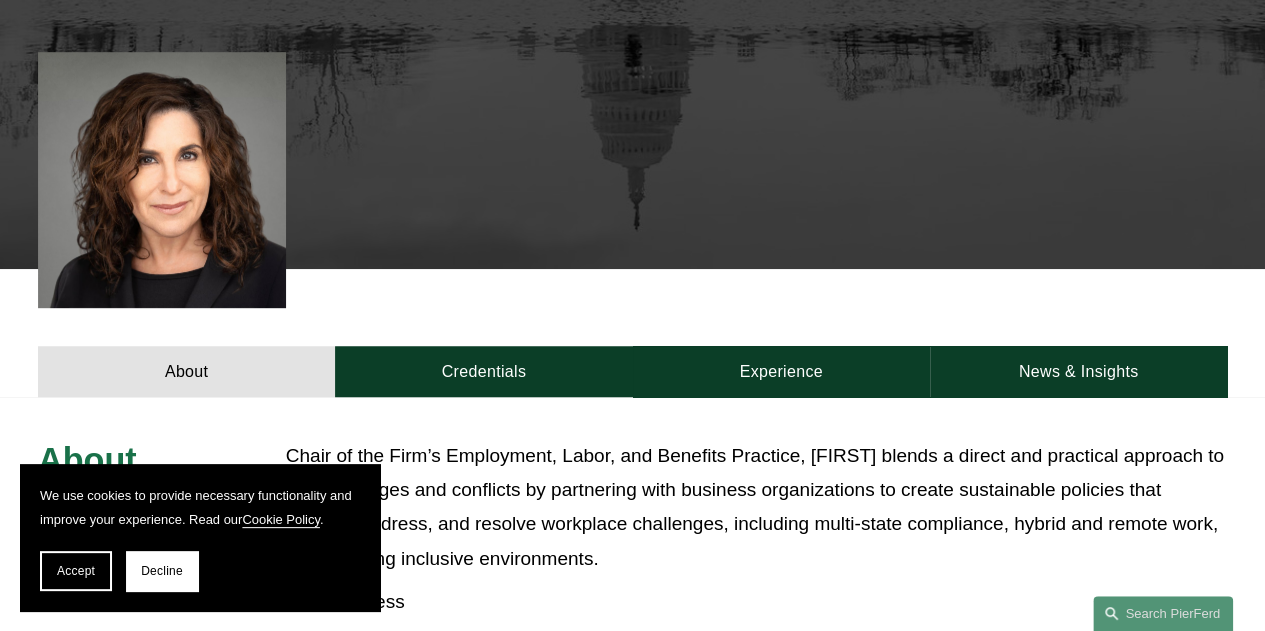 scroll, scrollTop: 500, scrollLeft: 0, axis: vertical 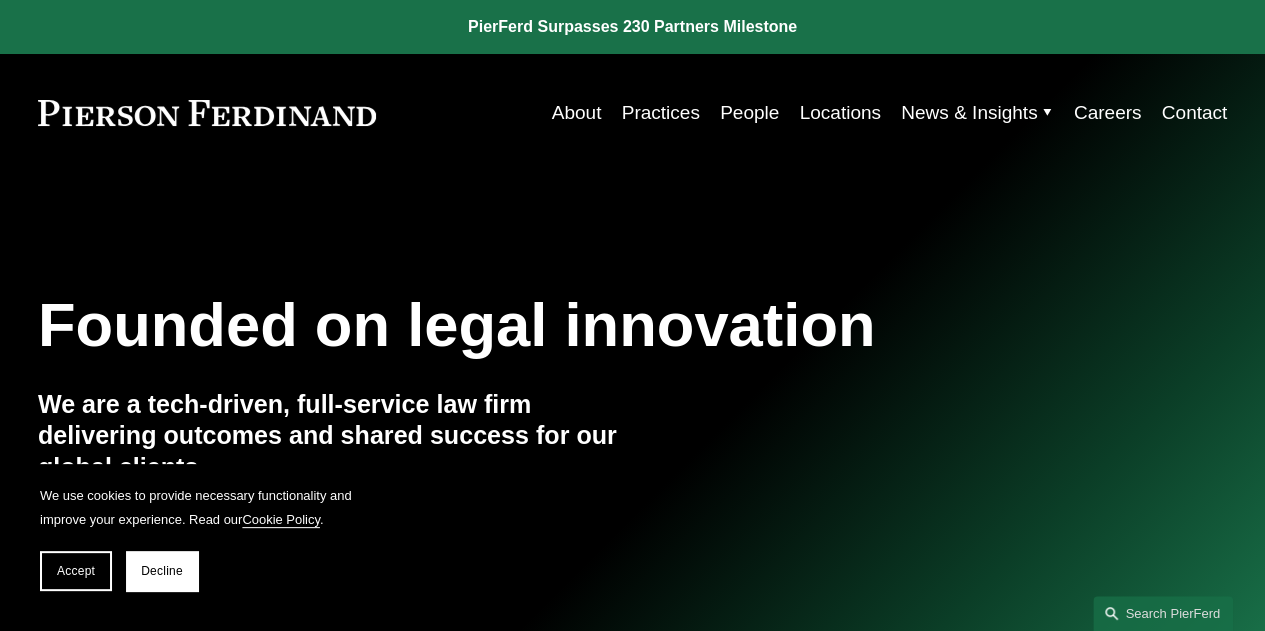 click on "People" at bounding box center (749, 113) 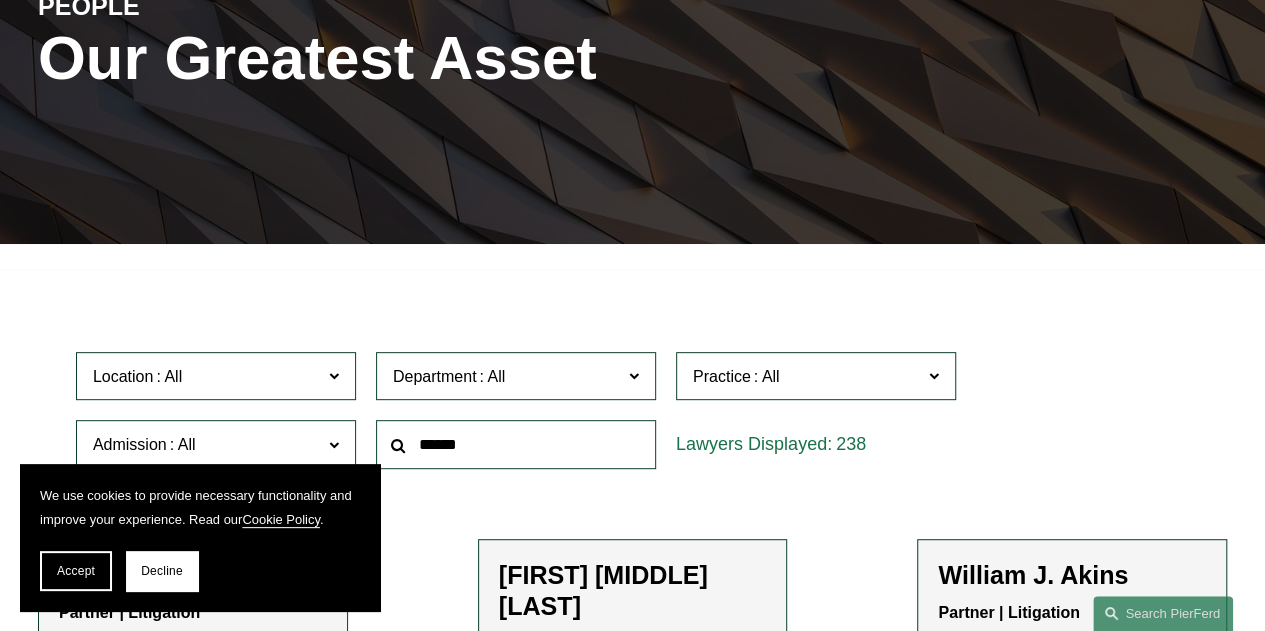scroll, scrollTop: 400, scrollLeft: 0, axis: vertical 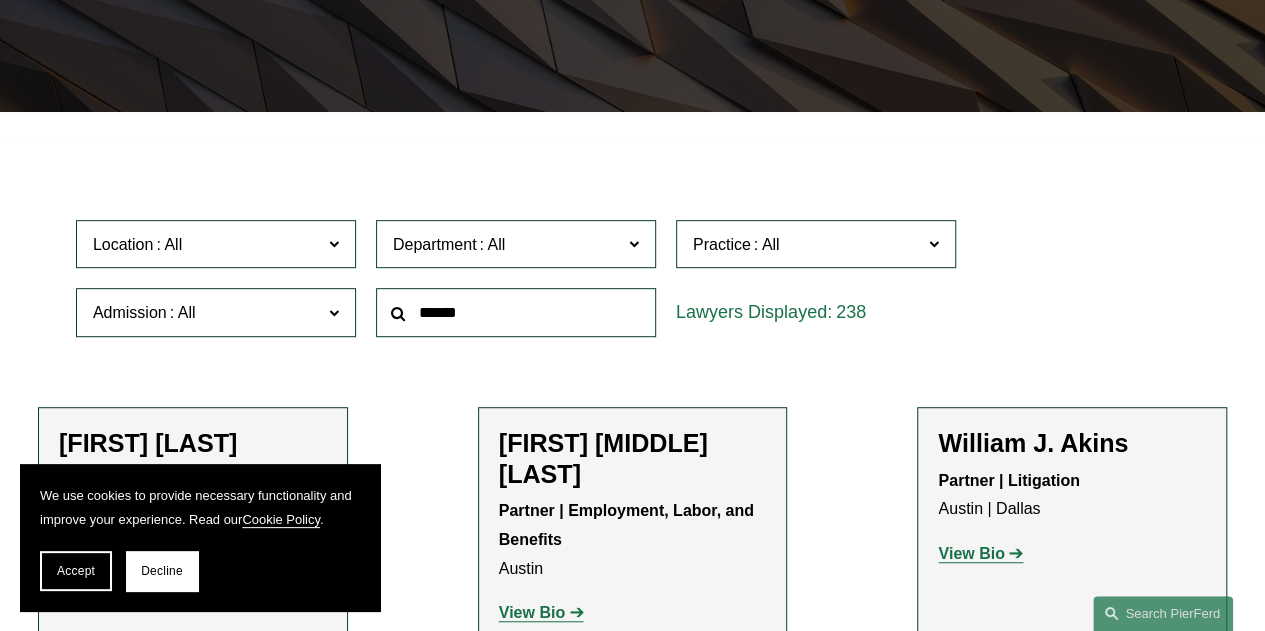 click 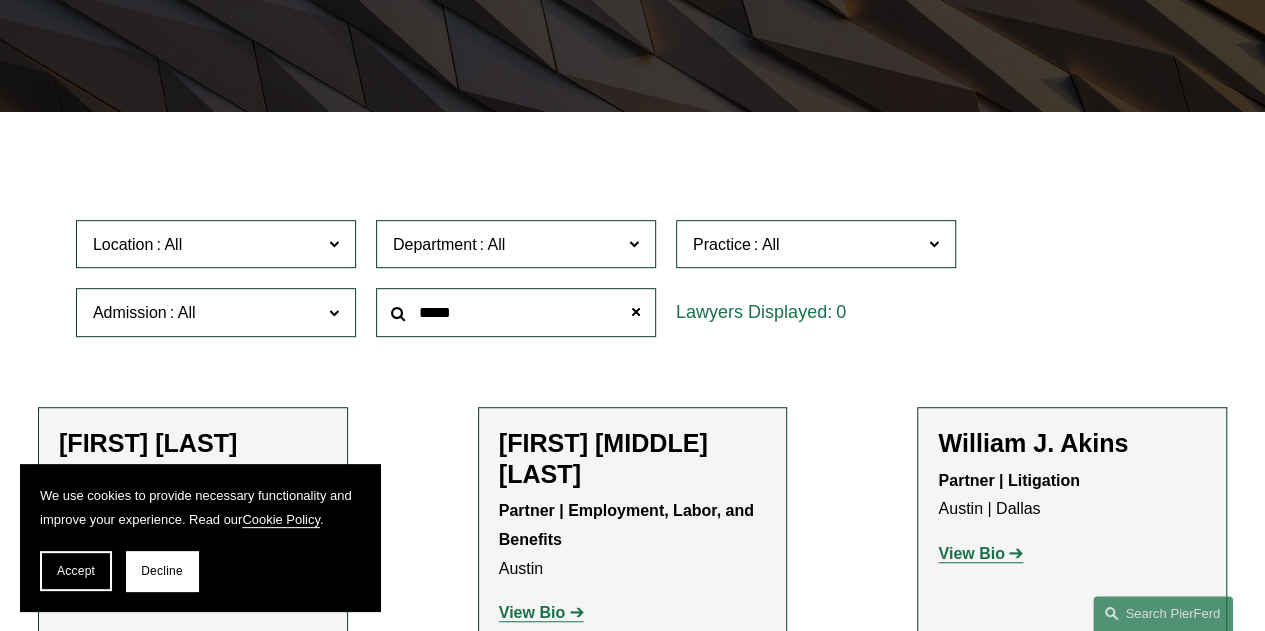 type on "*****" 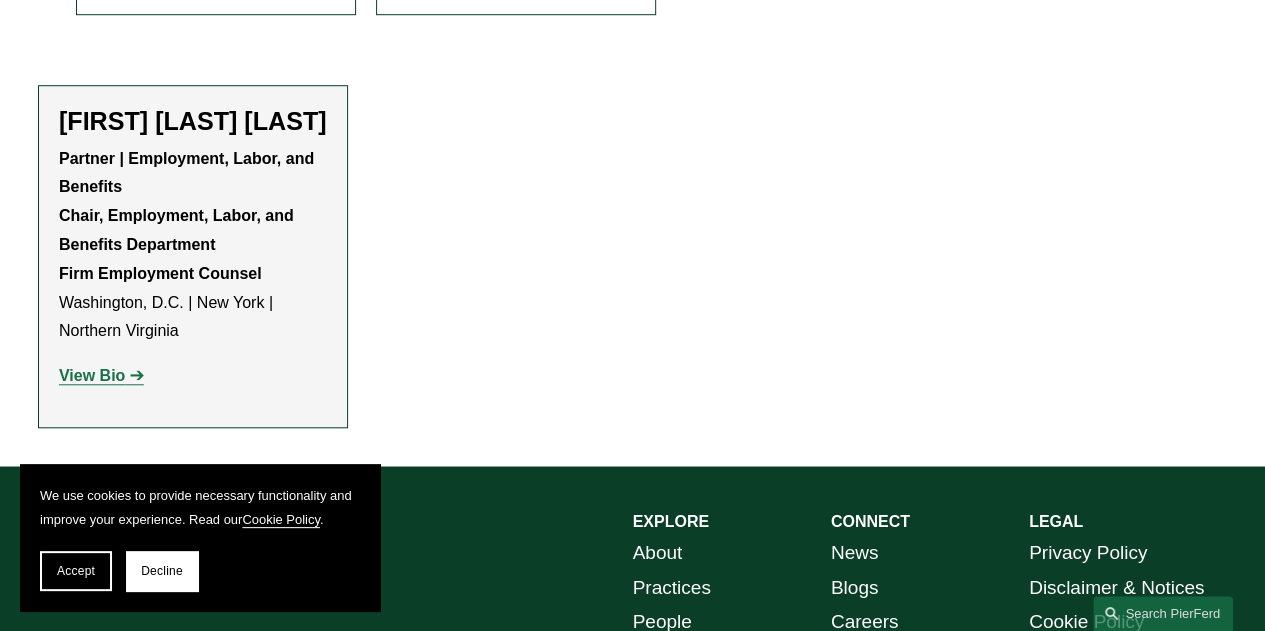scroll, scrollTop: 900, scrollLeft: 0, axis: vertical 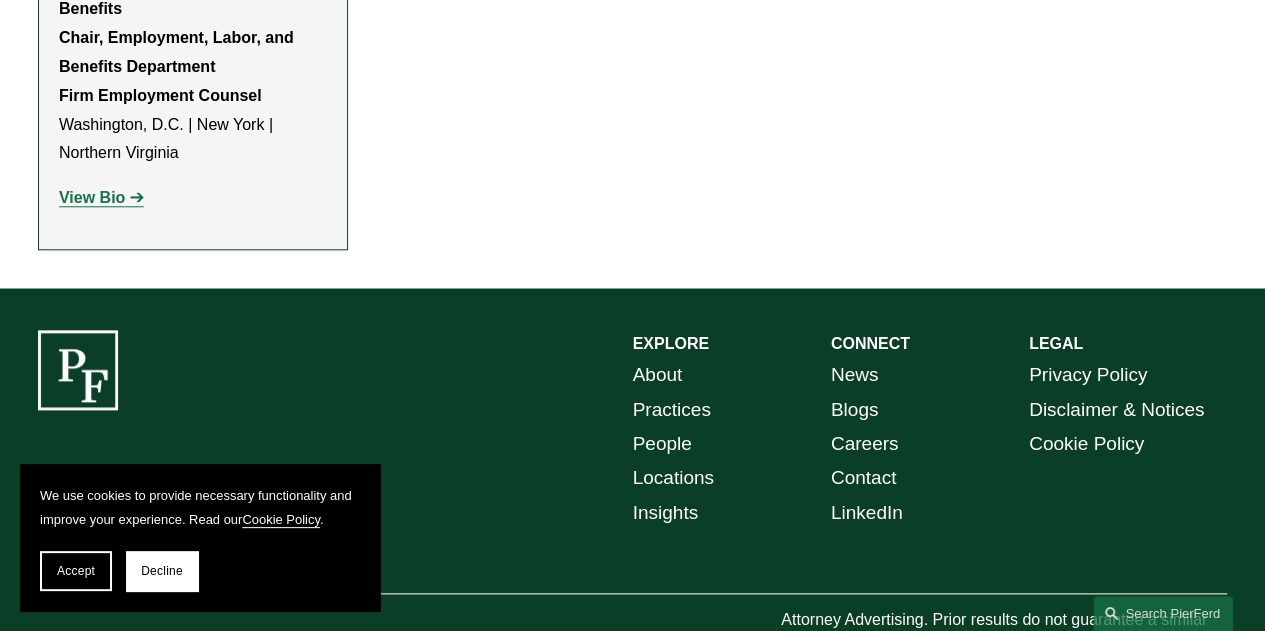 click on "View Bio" 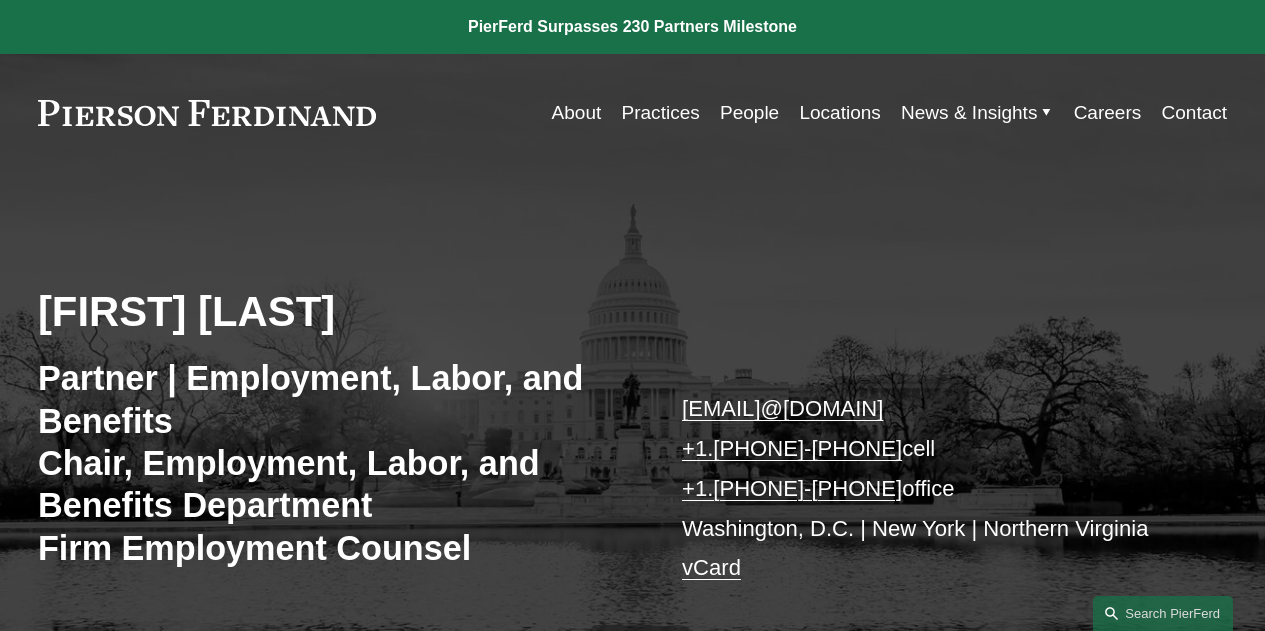 scroll, scrollTop: 0, scrollLeft: 0, axis: both 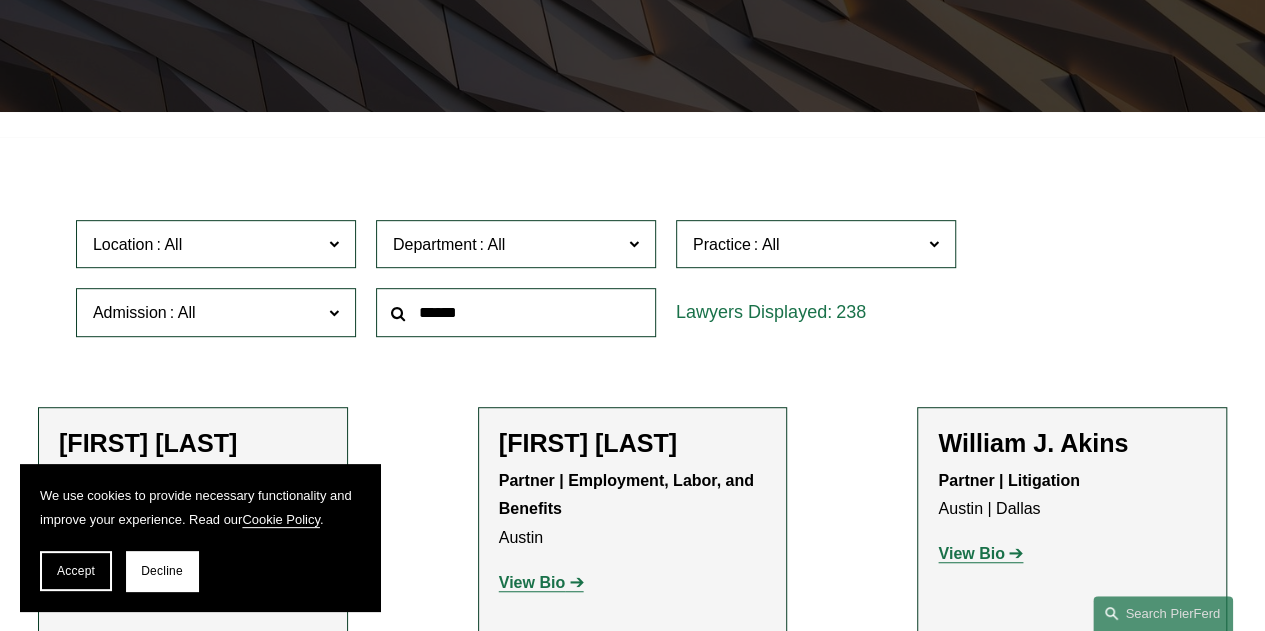 click 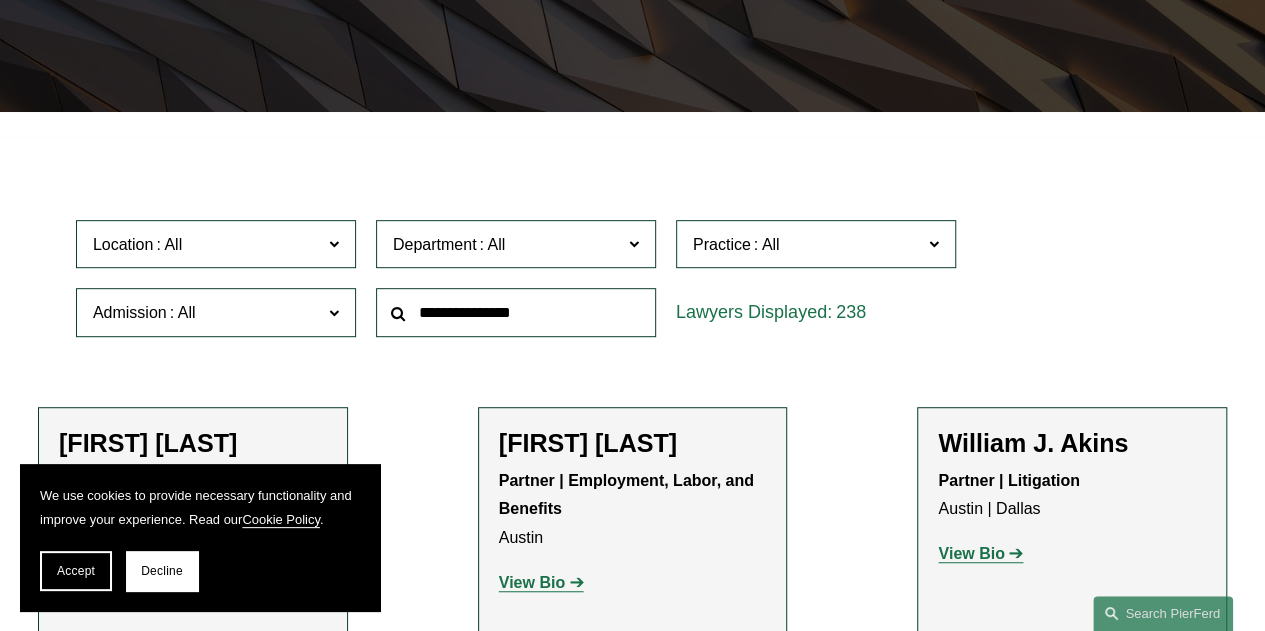 type on "**********" 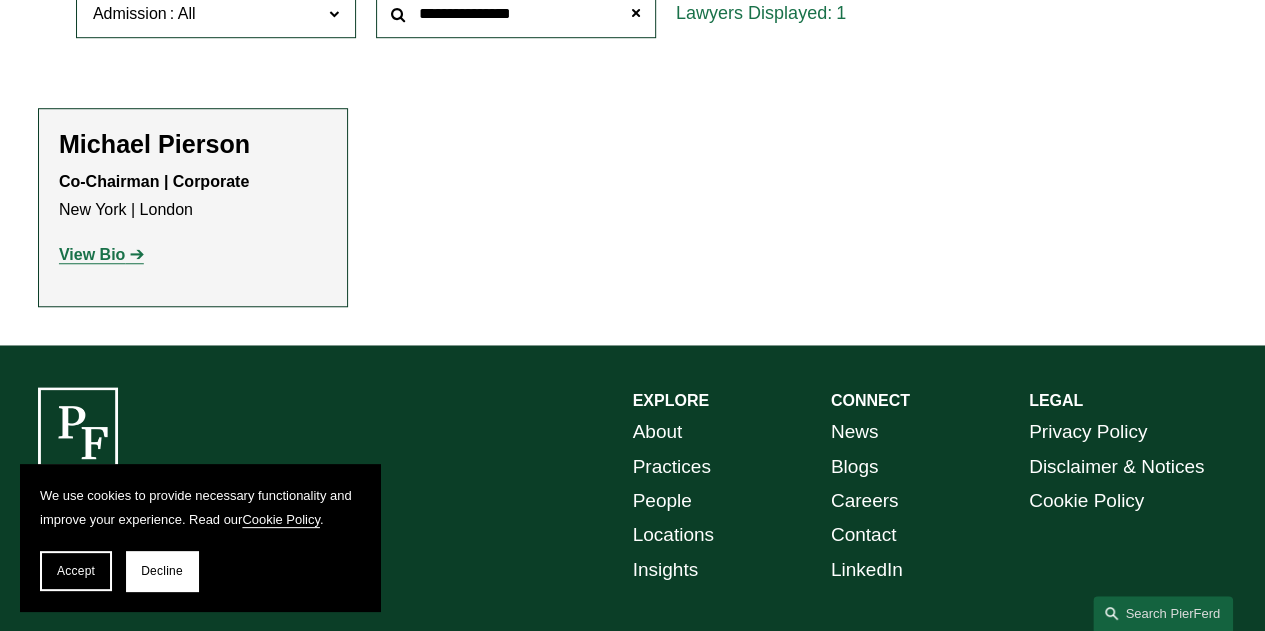 scroll, scrollTop: 700, scrollLeft: 0, axis: vertical 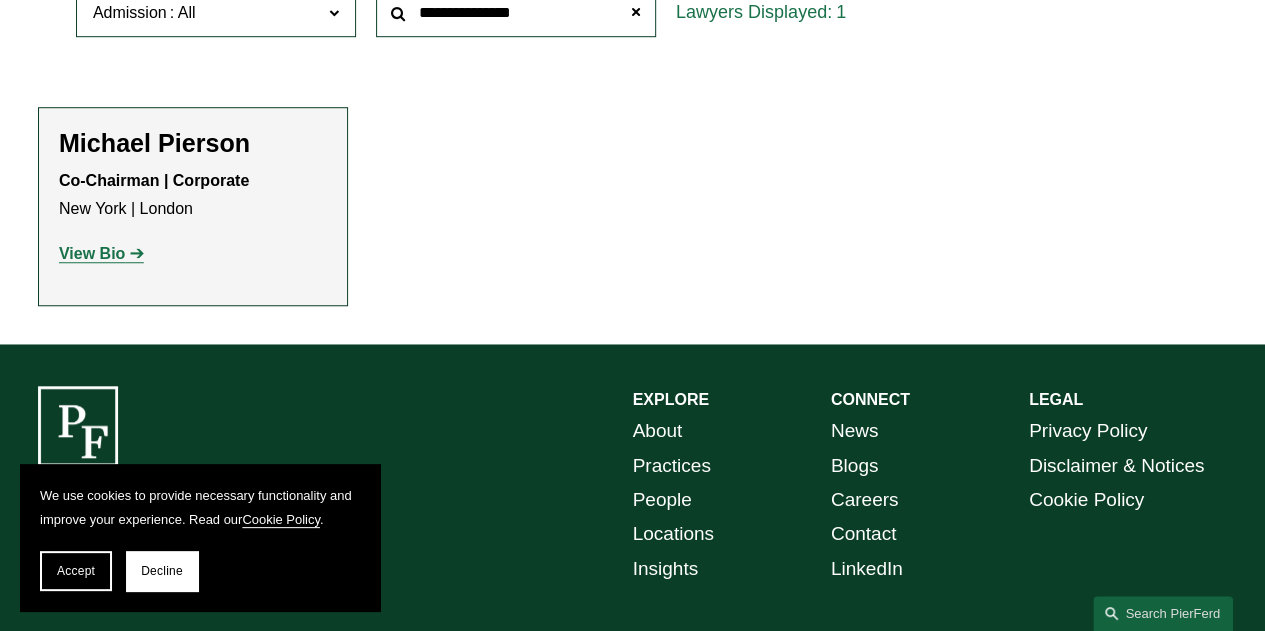 click on "View Bio" 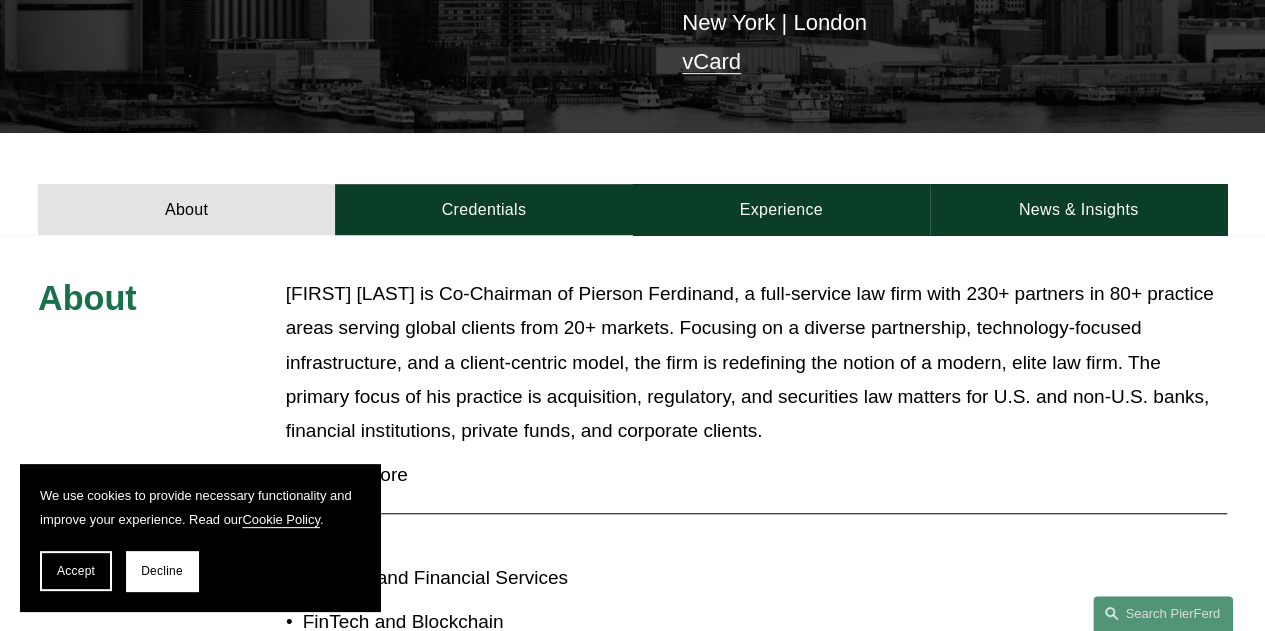 scroll, scrollTop: 700, scrollLeft: 0, axis: vertical 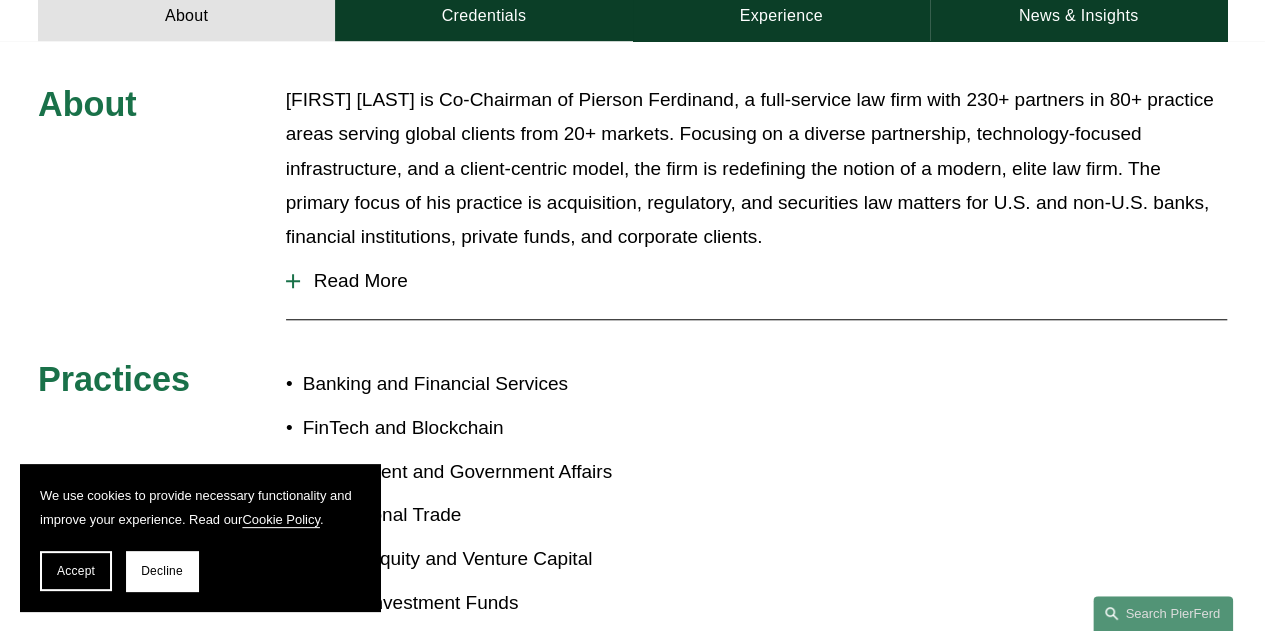click on "Read More" at bounding box center (763, 281) 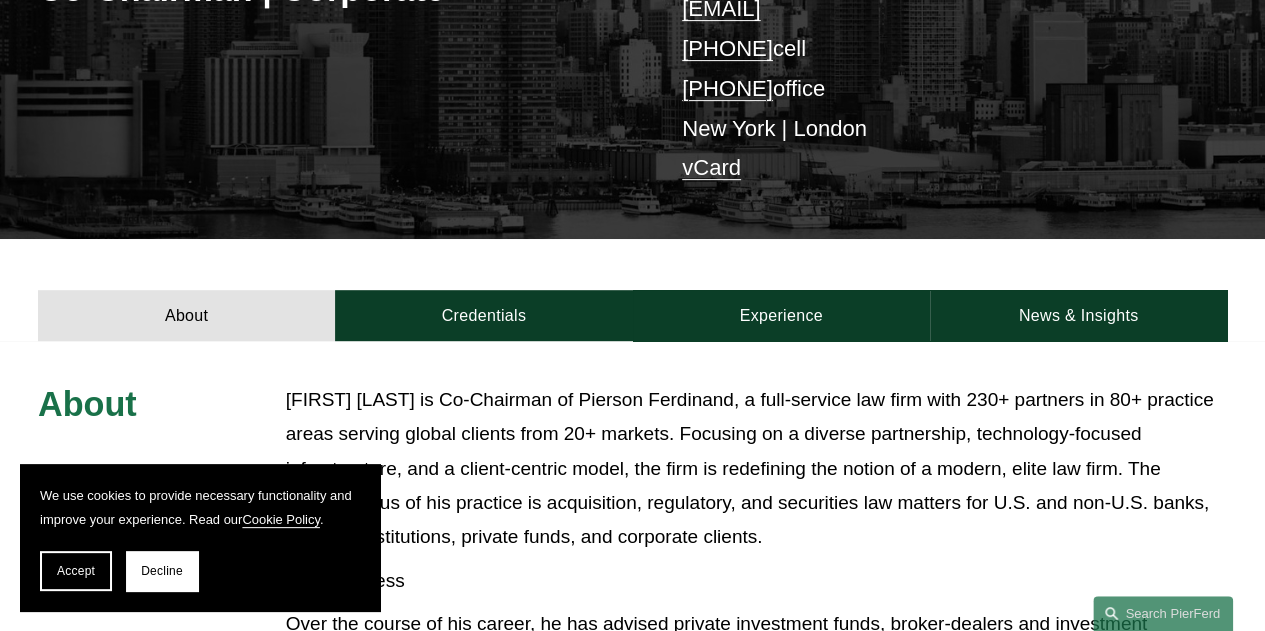 scroll, scrollTop: 100, scrollLeft: 0, axis: vertical 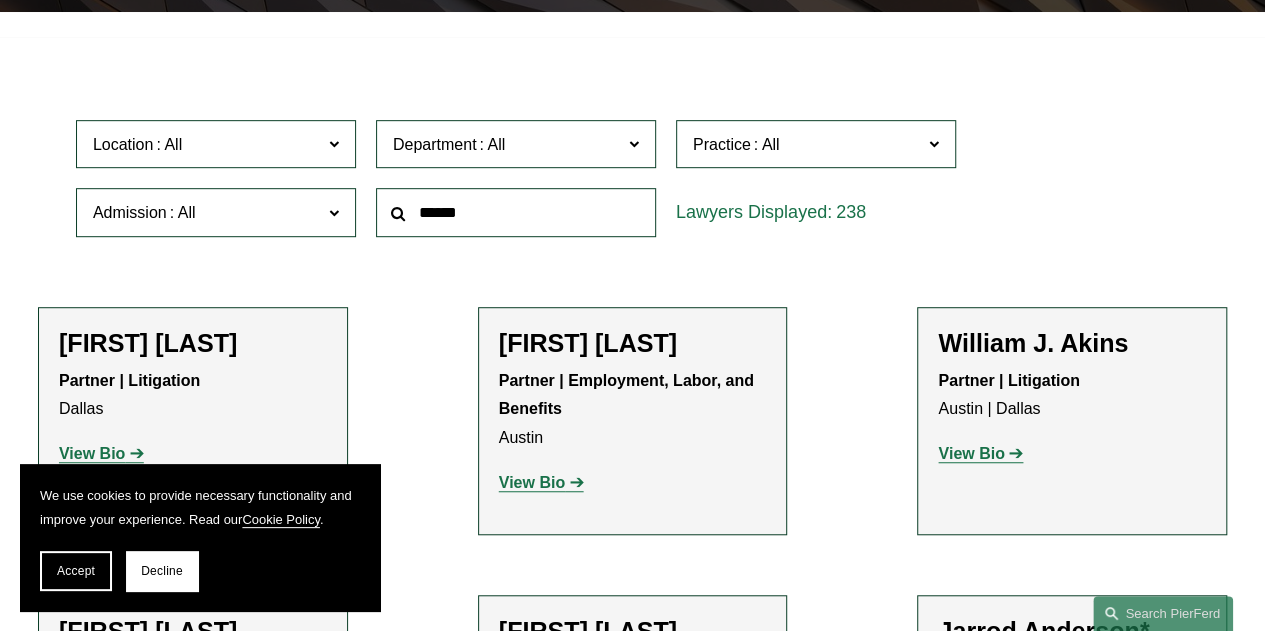 click 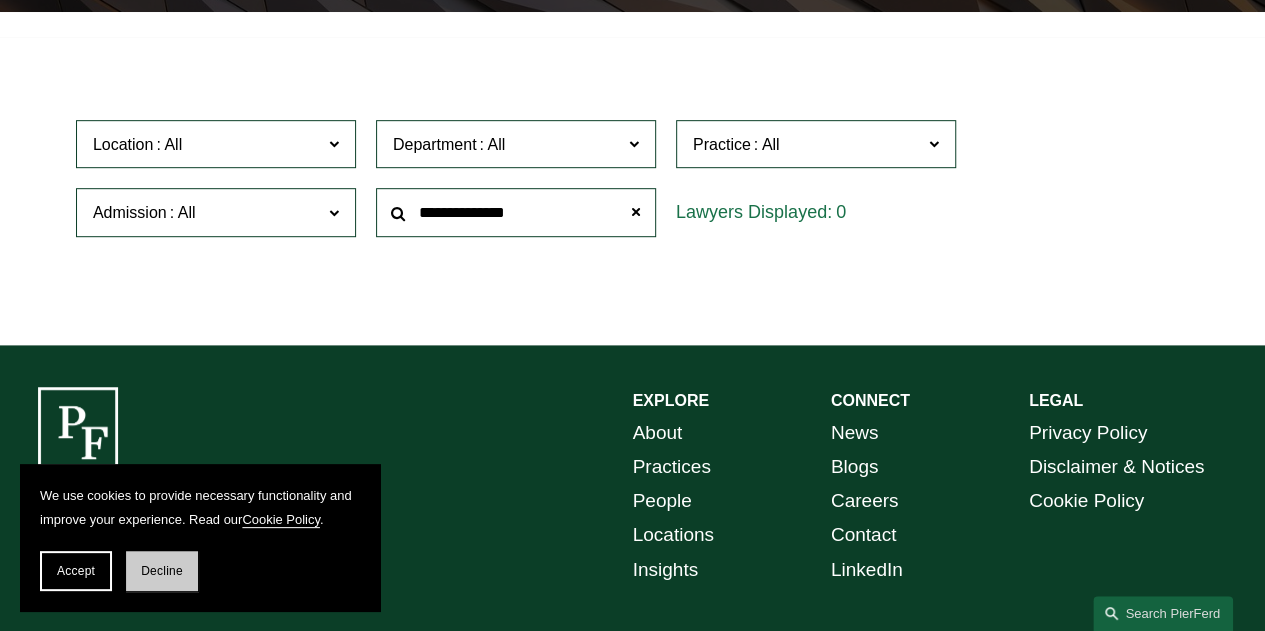 click on "Decline" at bounding box center [162, 571] 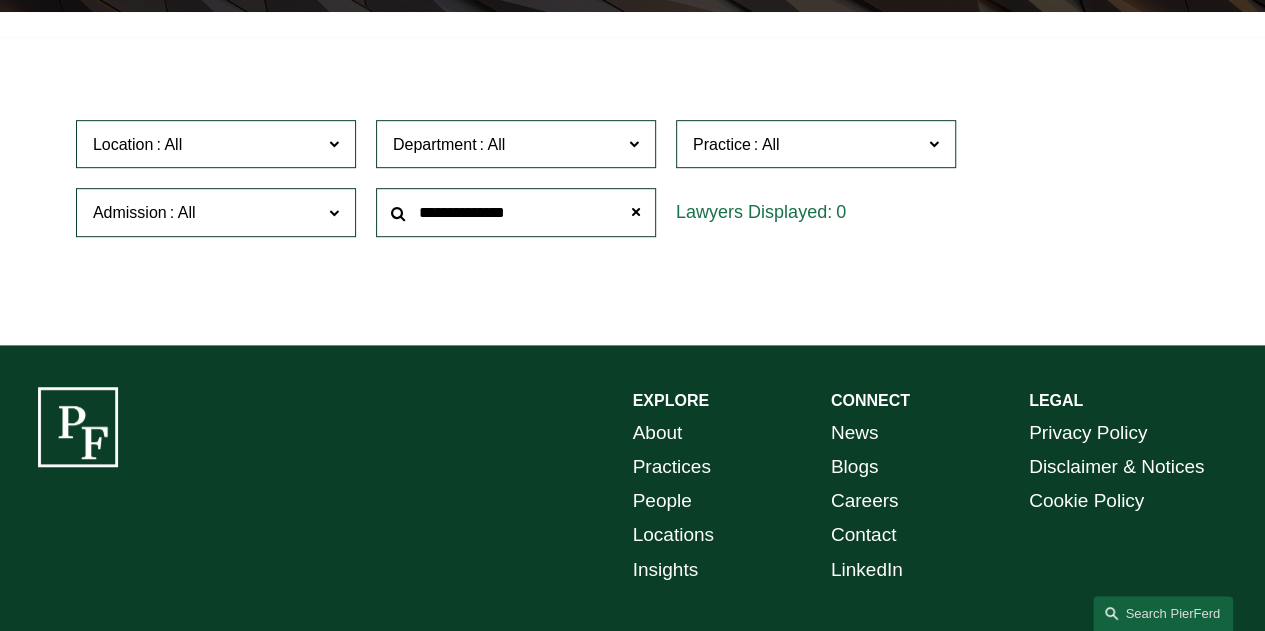 click on "**********" 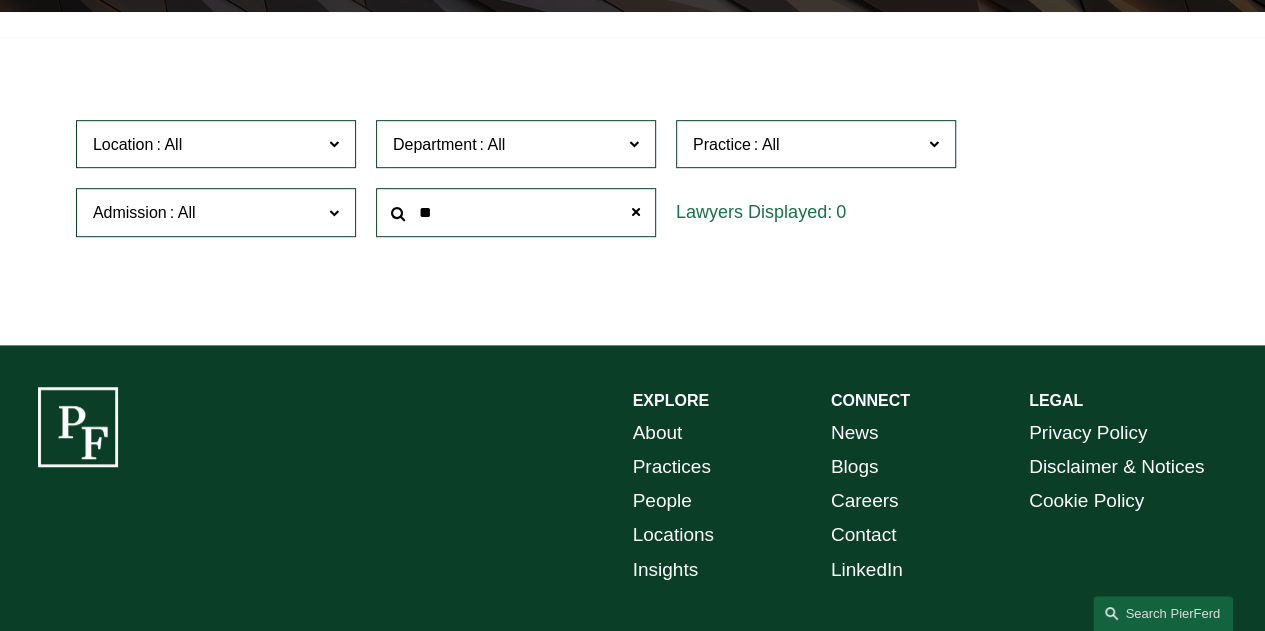type on "*" 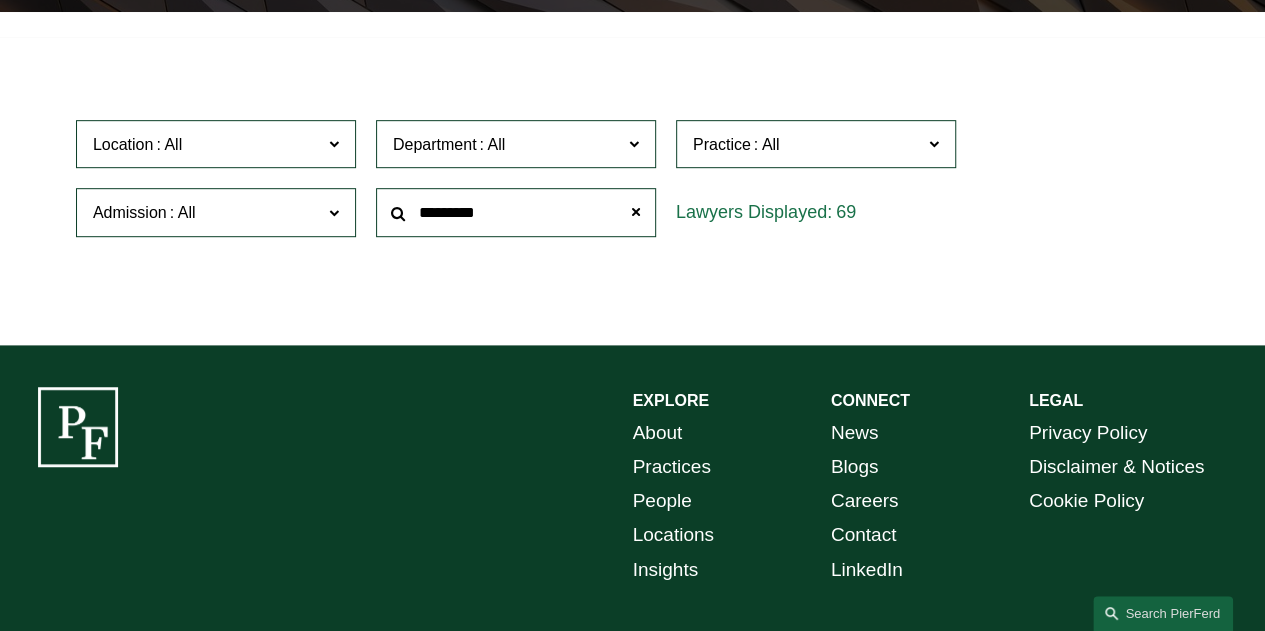 type on "*********" 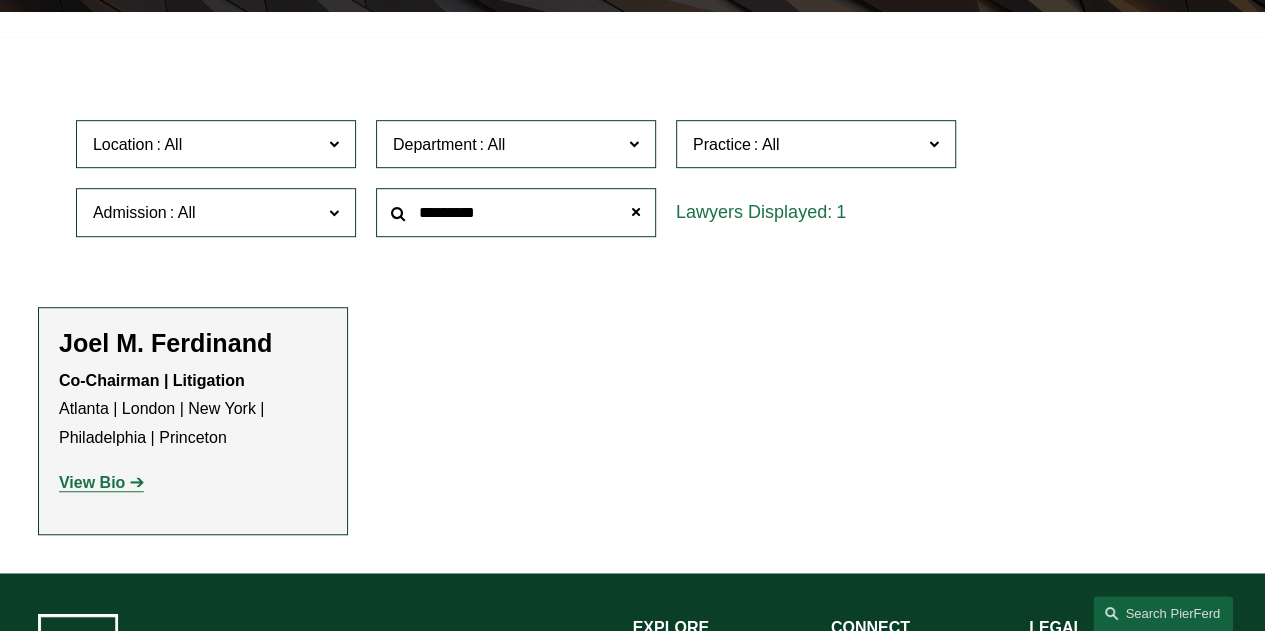 drag, startPoint x: 495, startPoint y: 209, endPoint x: 514, endPoint y: 341, distance: 133.36041 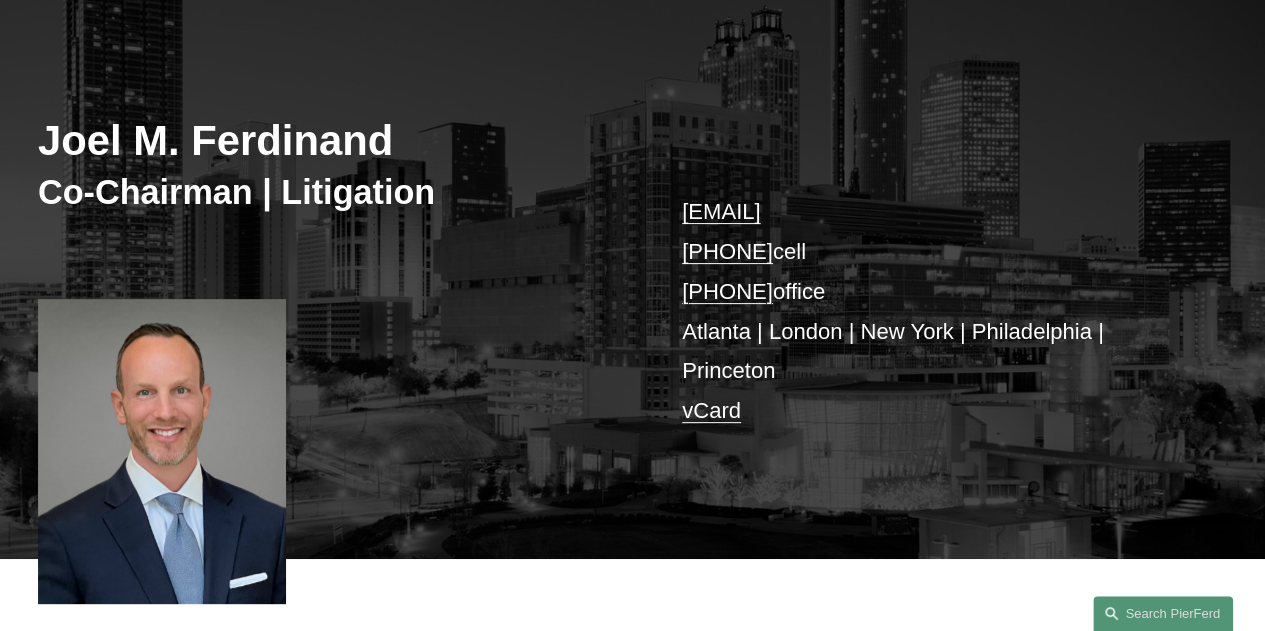 scroll, scrollTop: 400, scrollLeft: 0, axis: vertical 